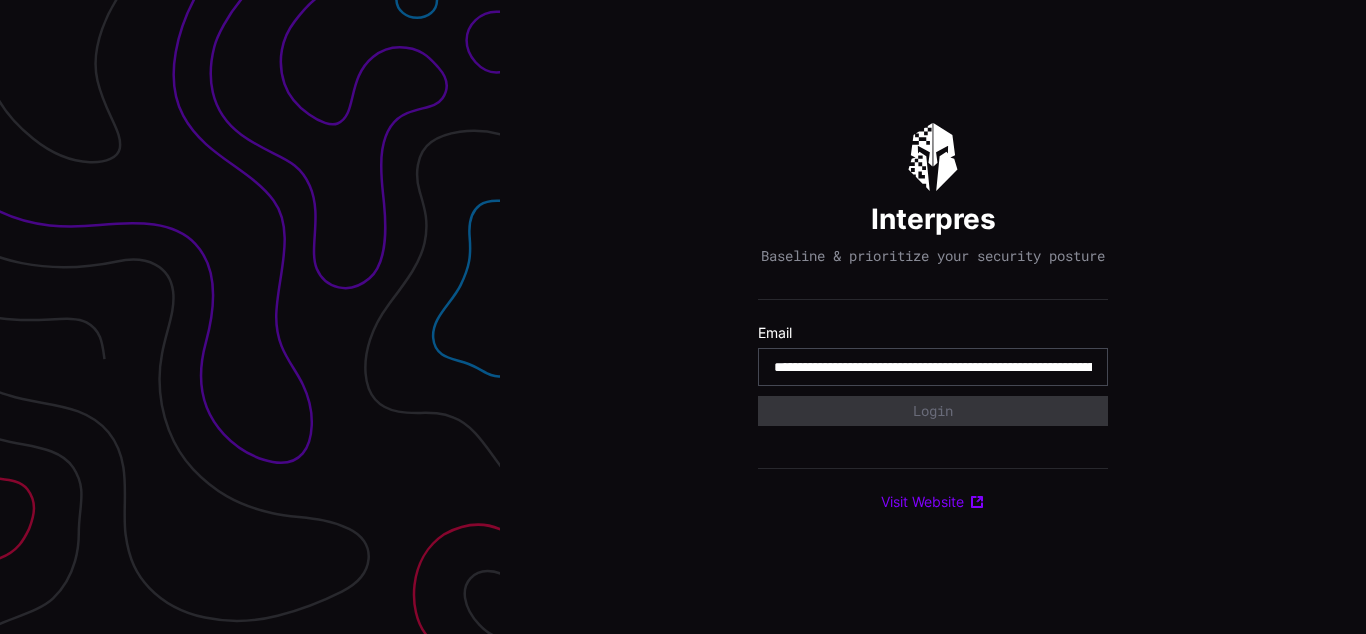 scroll, scrollTop: 0, scrollLeft: 0, axis: both 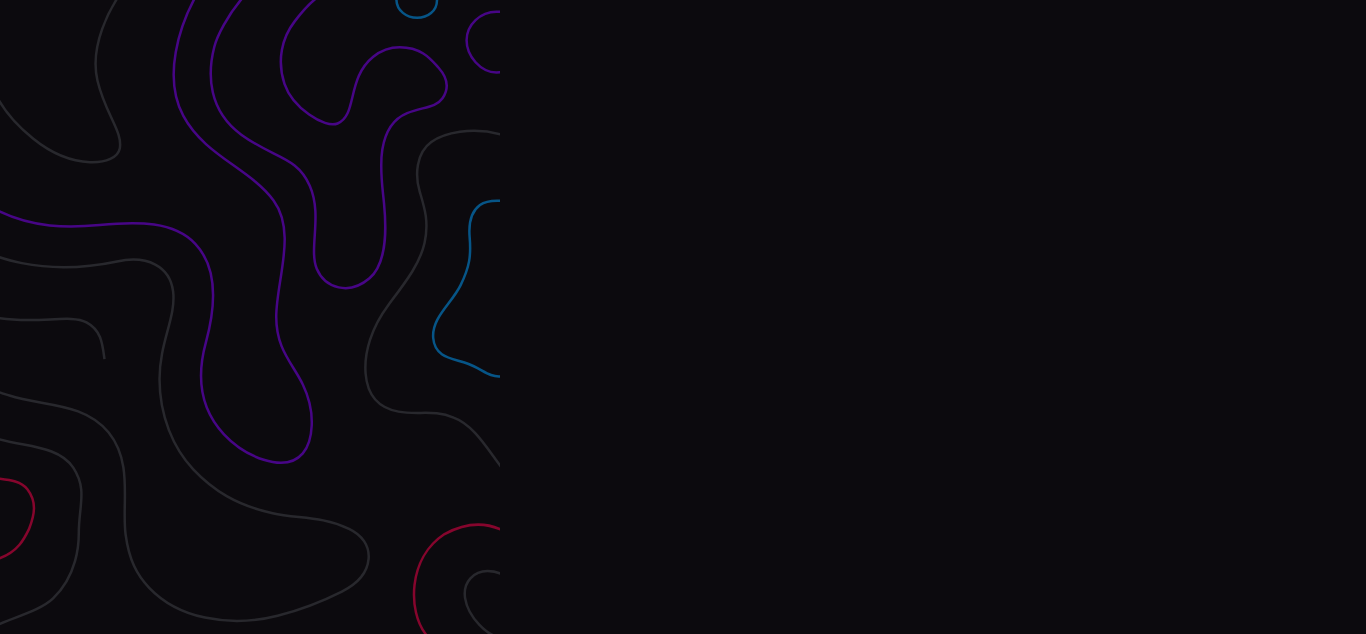 click on "Interpres Baseline & prioritize your security posture Email Login Visit Website" at bounding box center (933, 317) 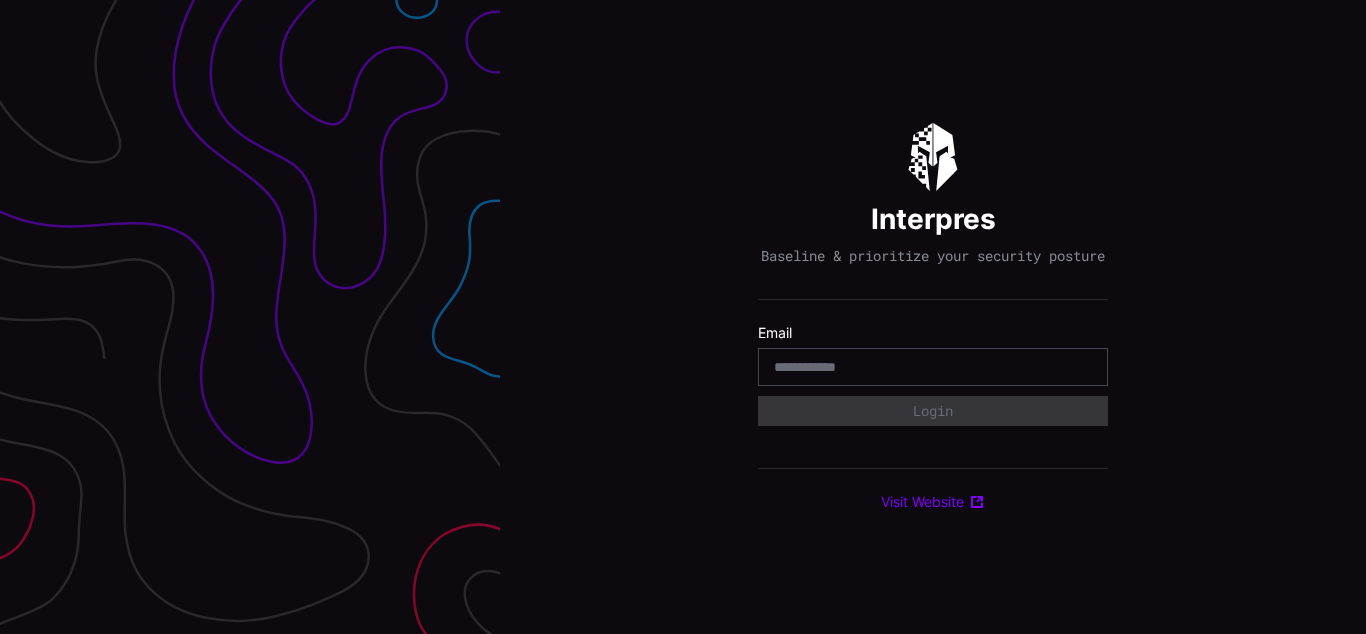 scroll, scrollTop: 0, scrollLeft: 0, axis: both 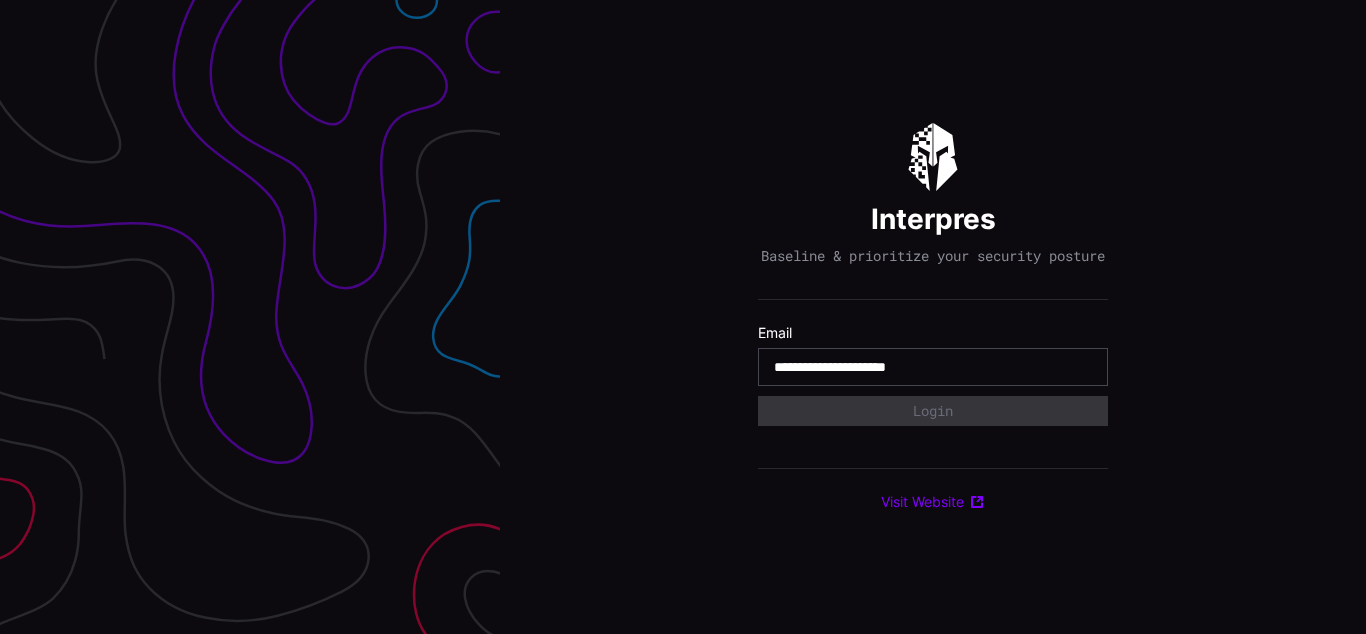 type on "**********" 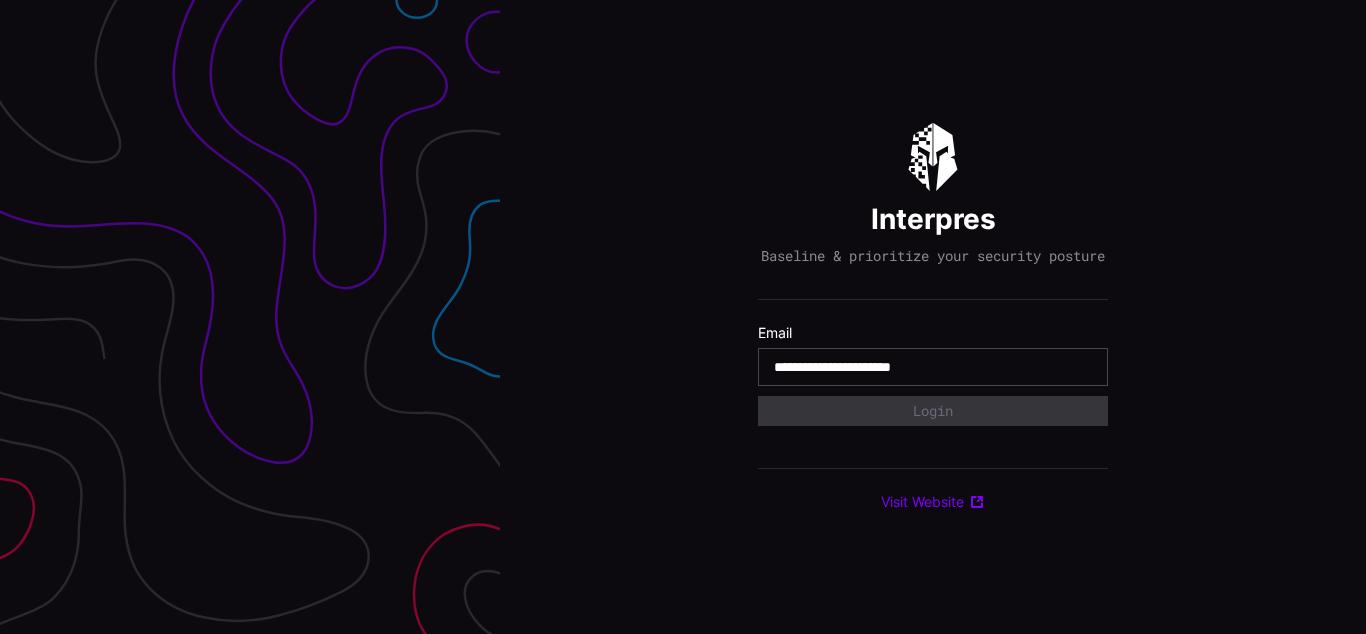 click on "**********" at bounding box center [933, 367] 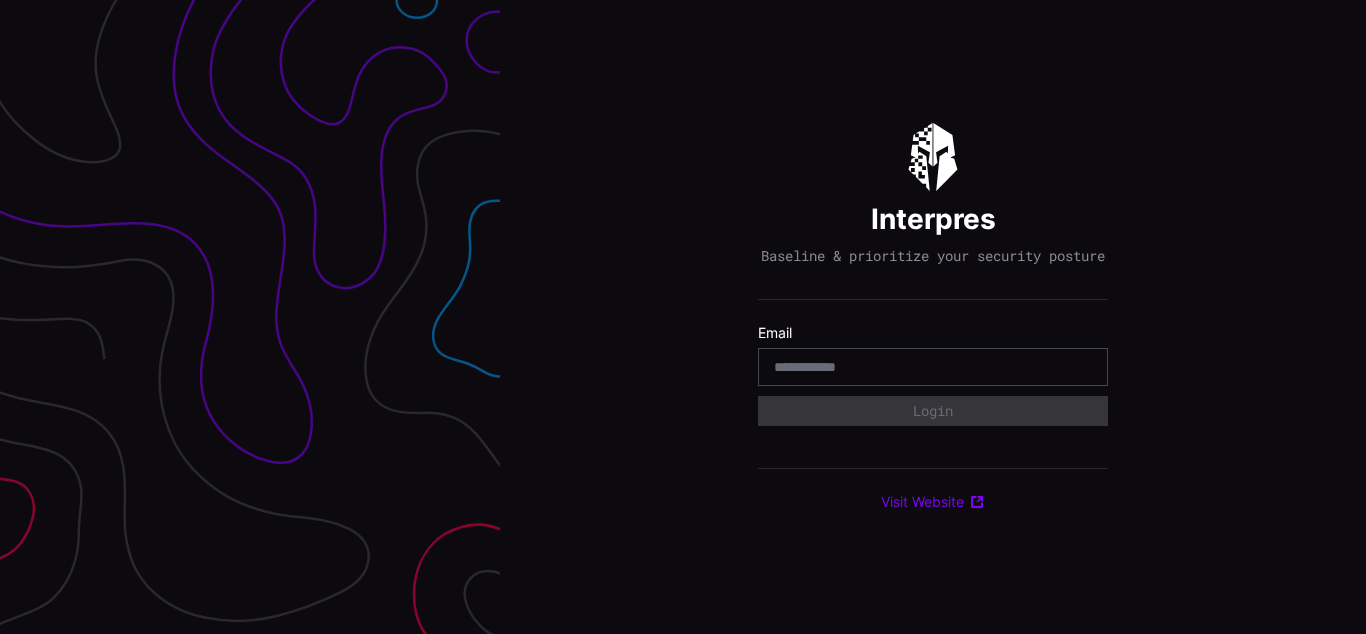 scroll, scrollTop: 0, scrollLeft: 0, axis: both 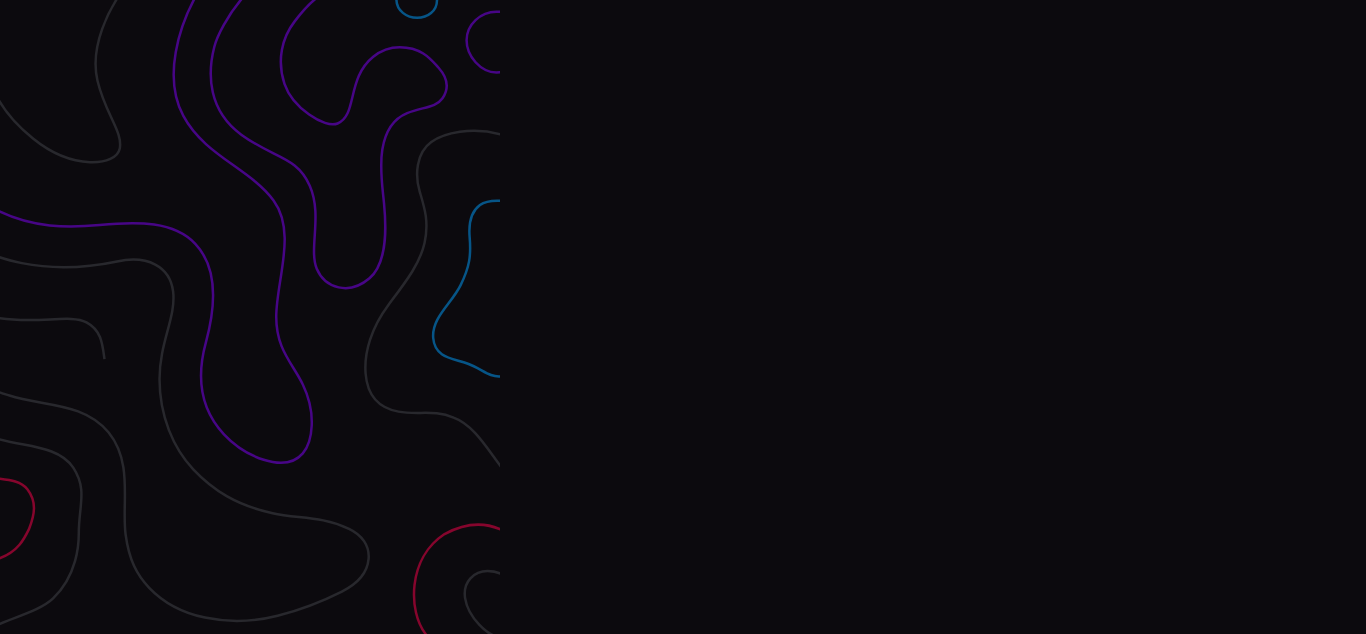 click on "Interpres Baseline & prioritize your security posture Email Login Visit Website" at bounding box center [933, 317] 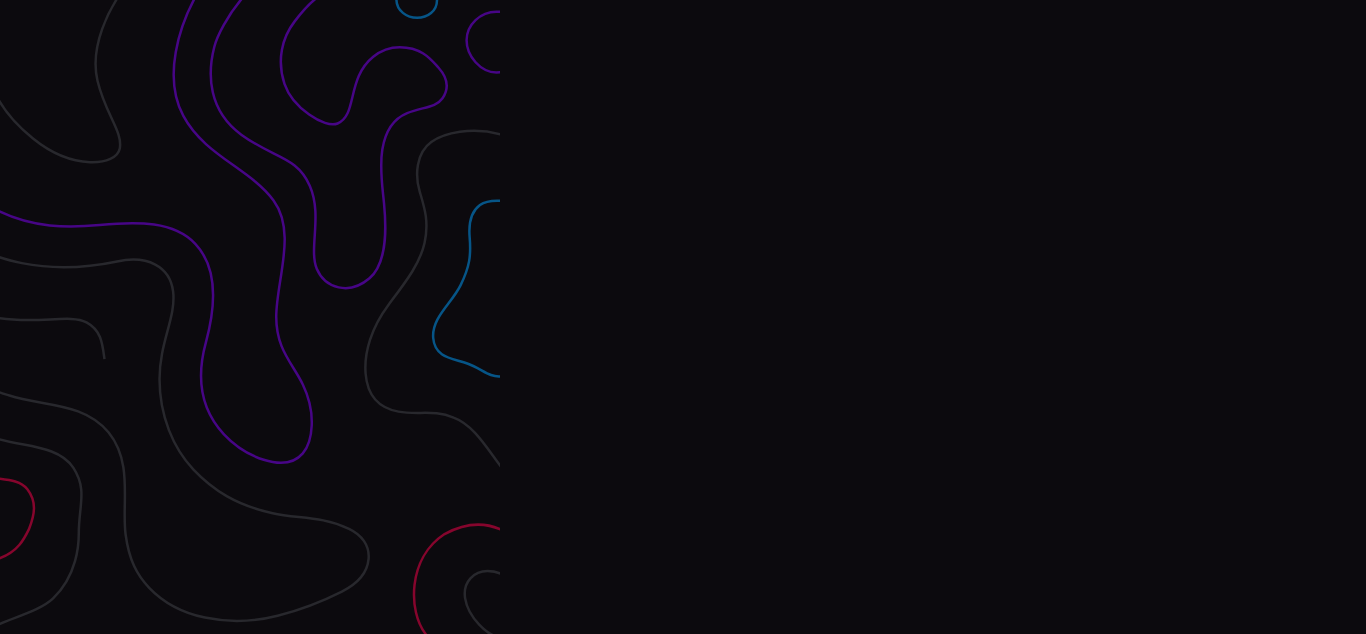 scroll, scrollTop: 0, scrollLeft: 0, axis: both 